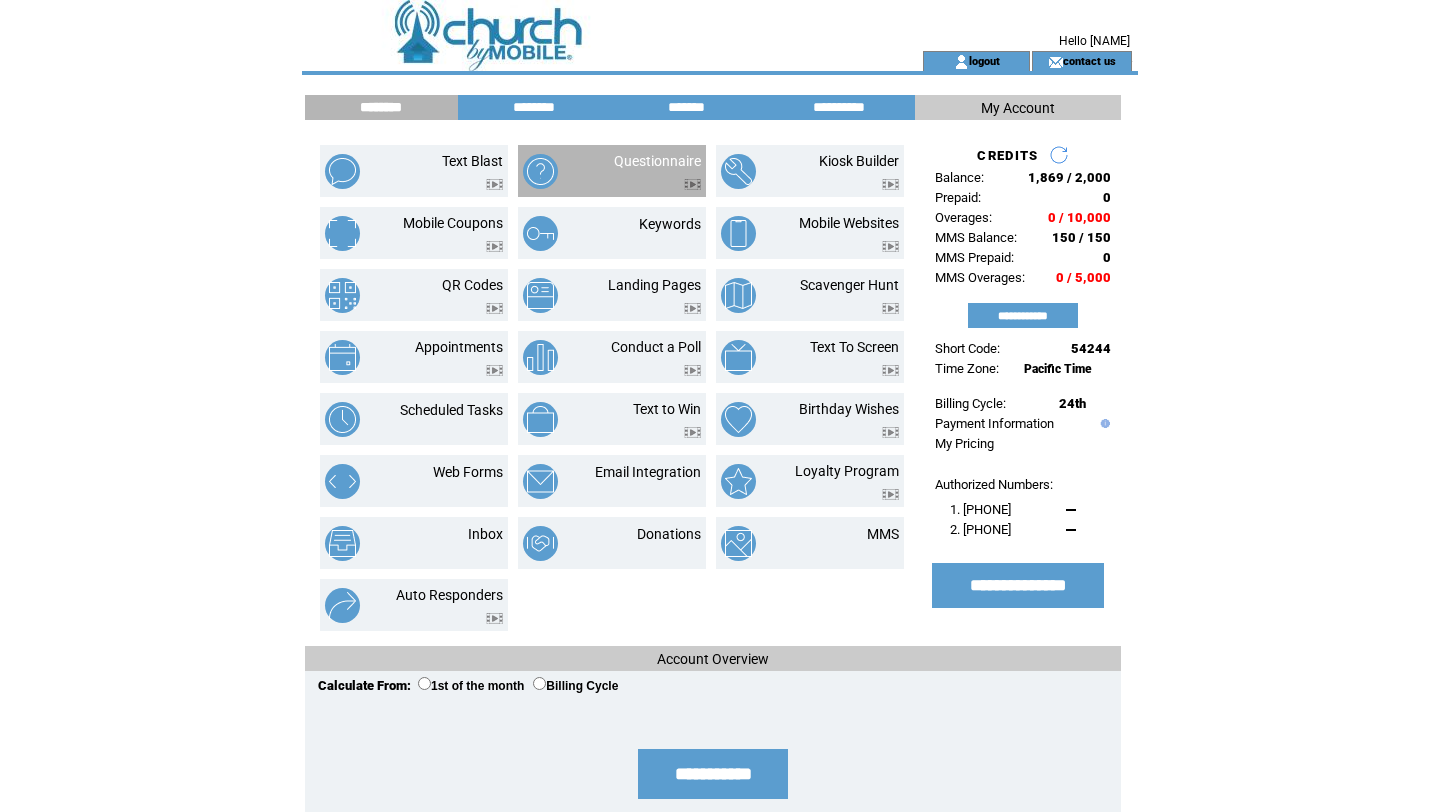 scroll, scrollTop: 0, scrollLeft: 0, axis: both 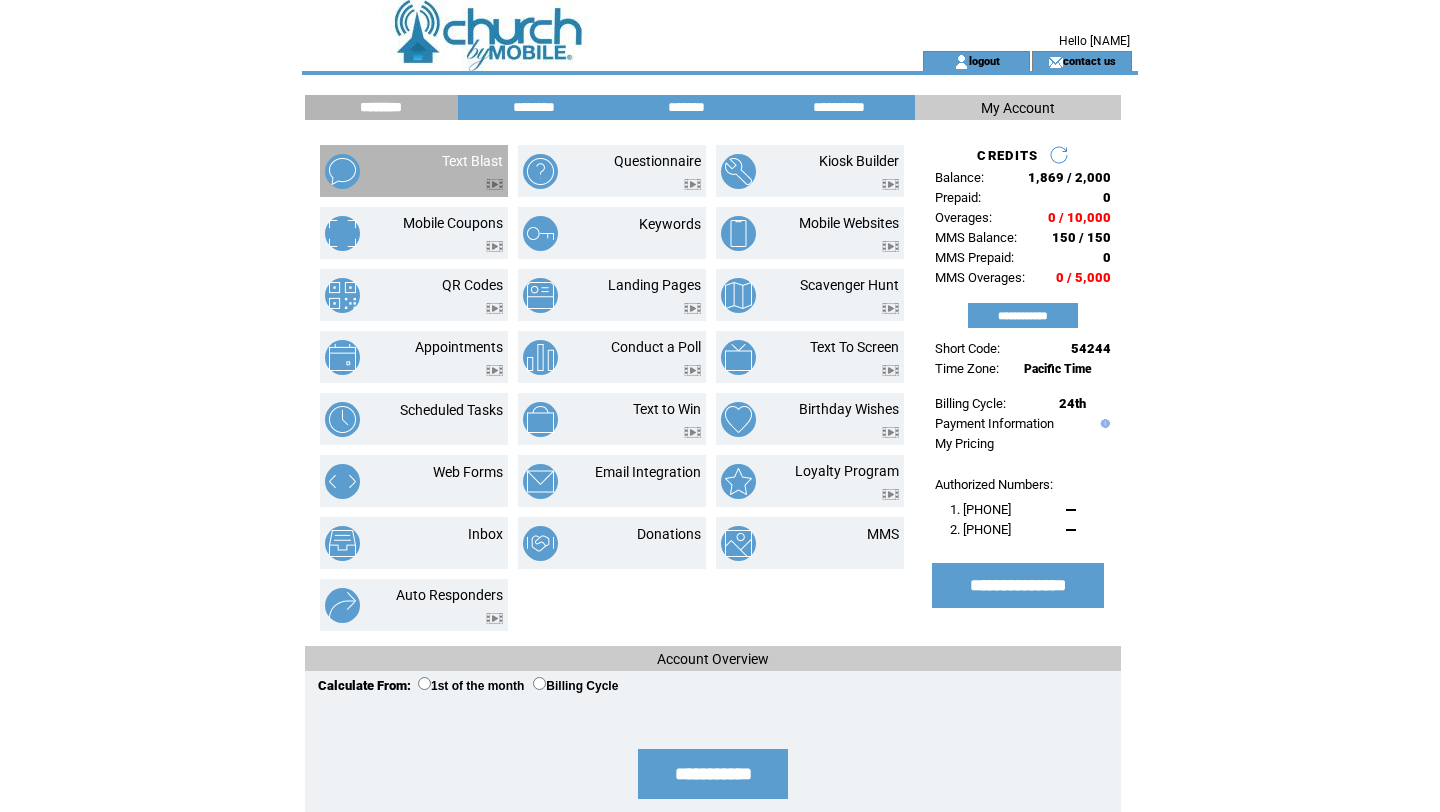 click at bounding box center [472, 161] 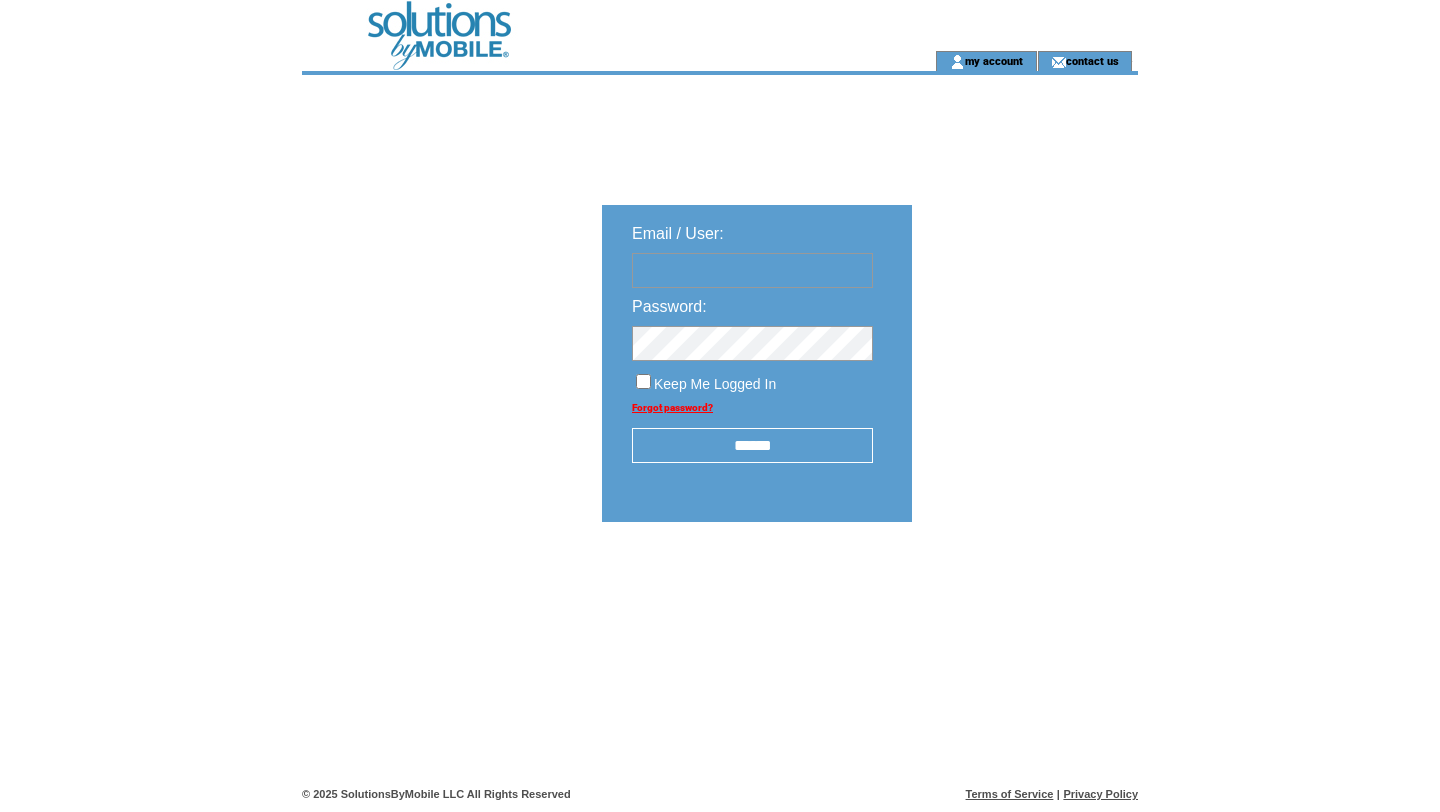 scroll, scrollTop: 0, scrollLeft: 0, axis: both 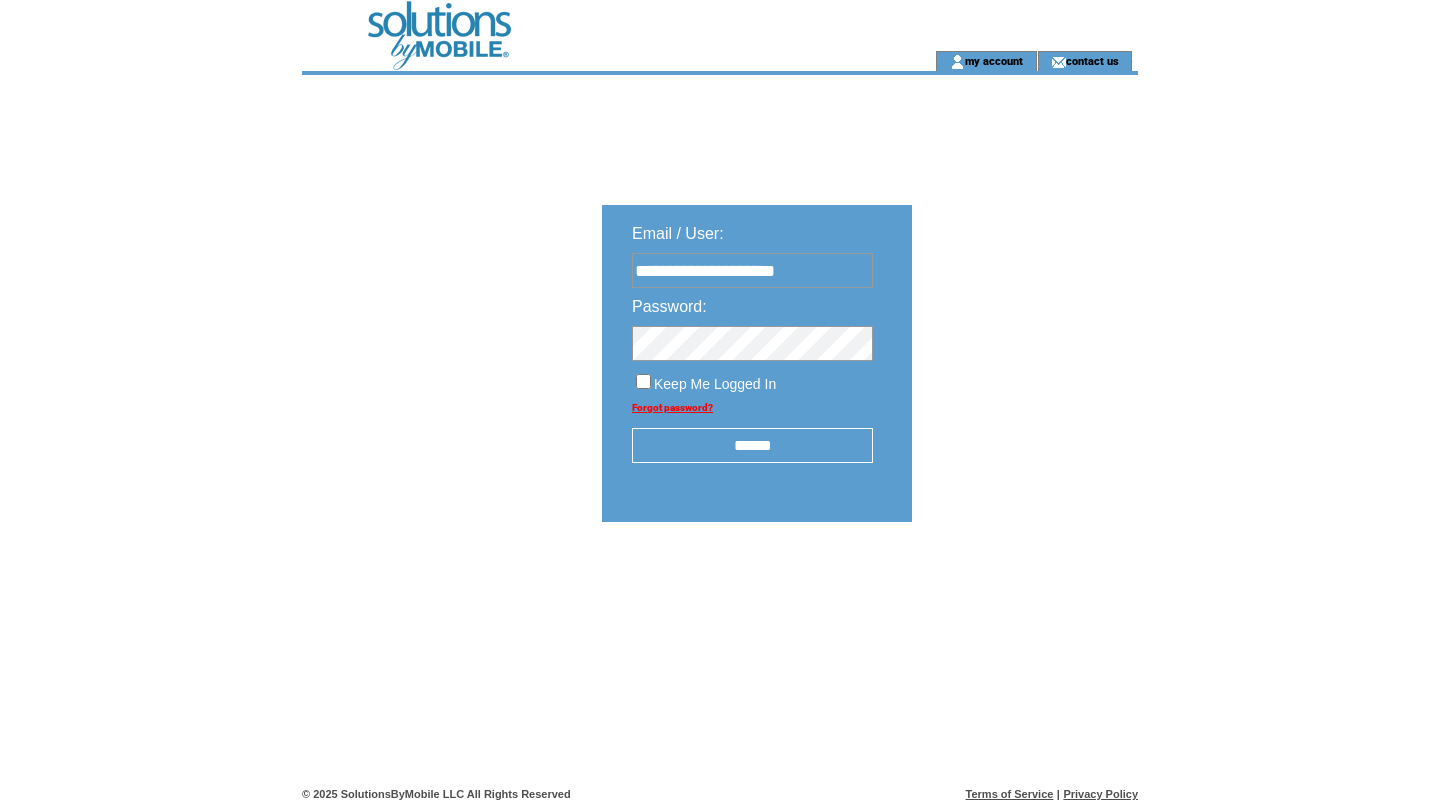 click on "******" at bounding box center [752, 445] 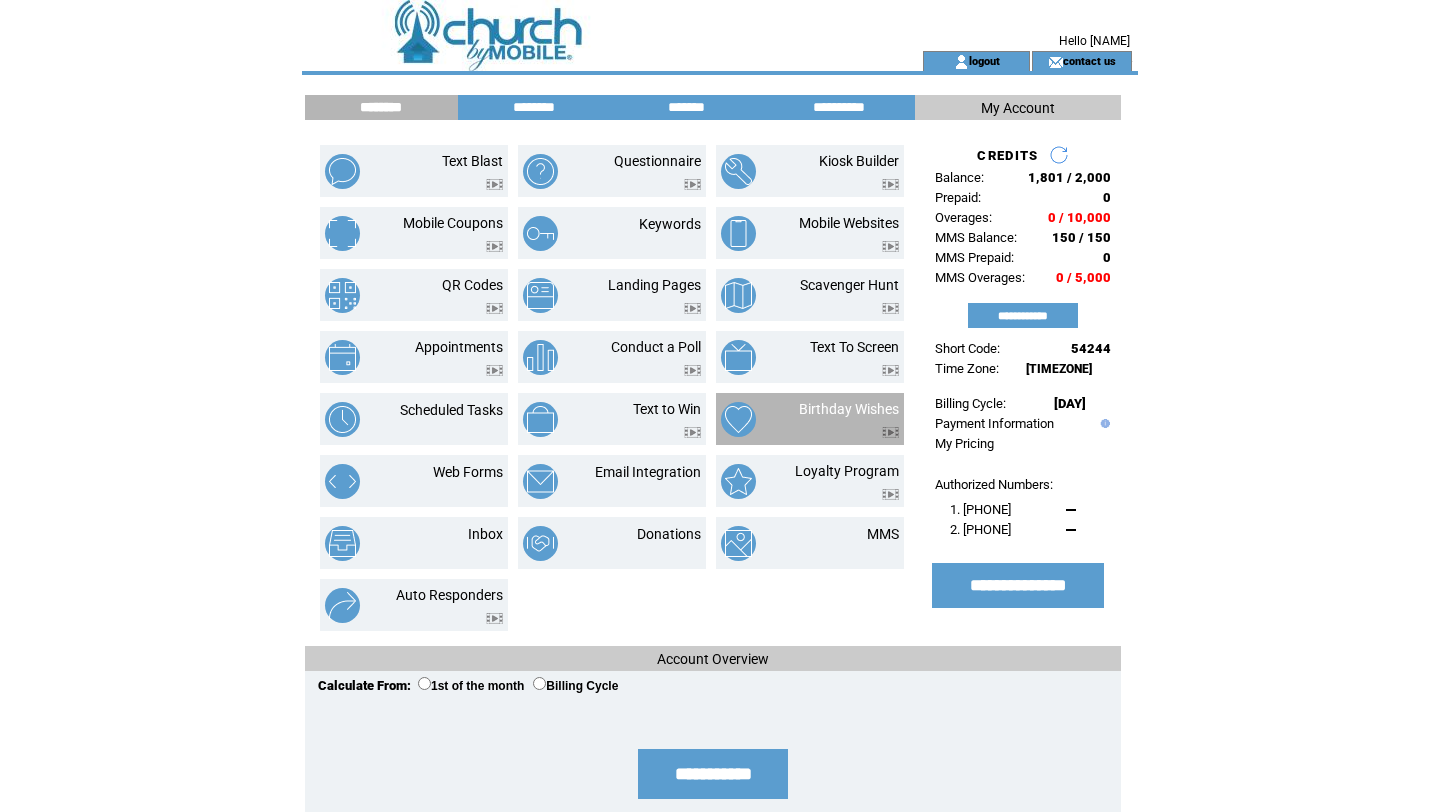 scroll, scrollTop: 0, scrollLeft: 0, axis: both 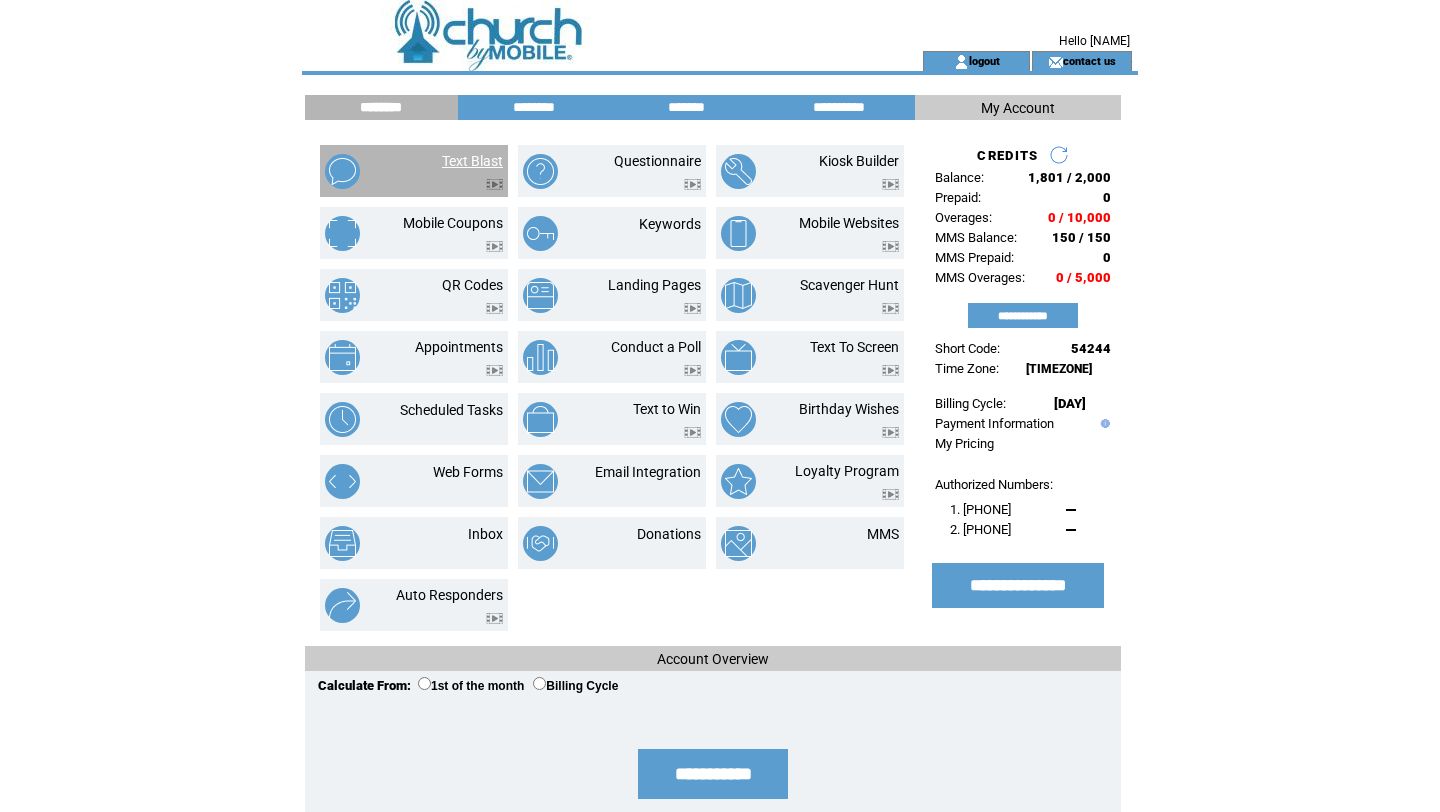 click on "Text Blast" at bounding box center [472, 161] 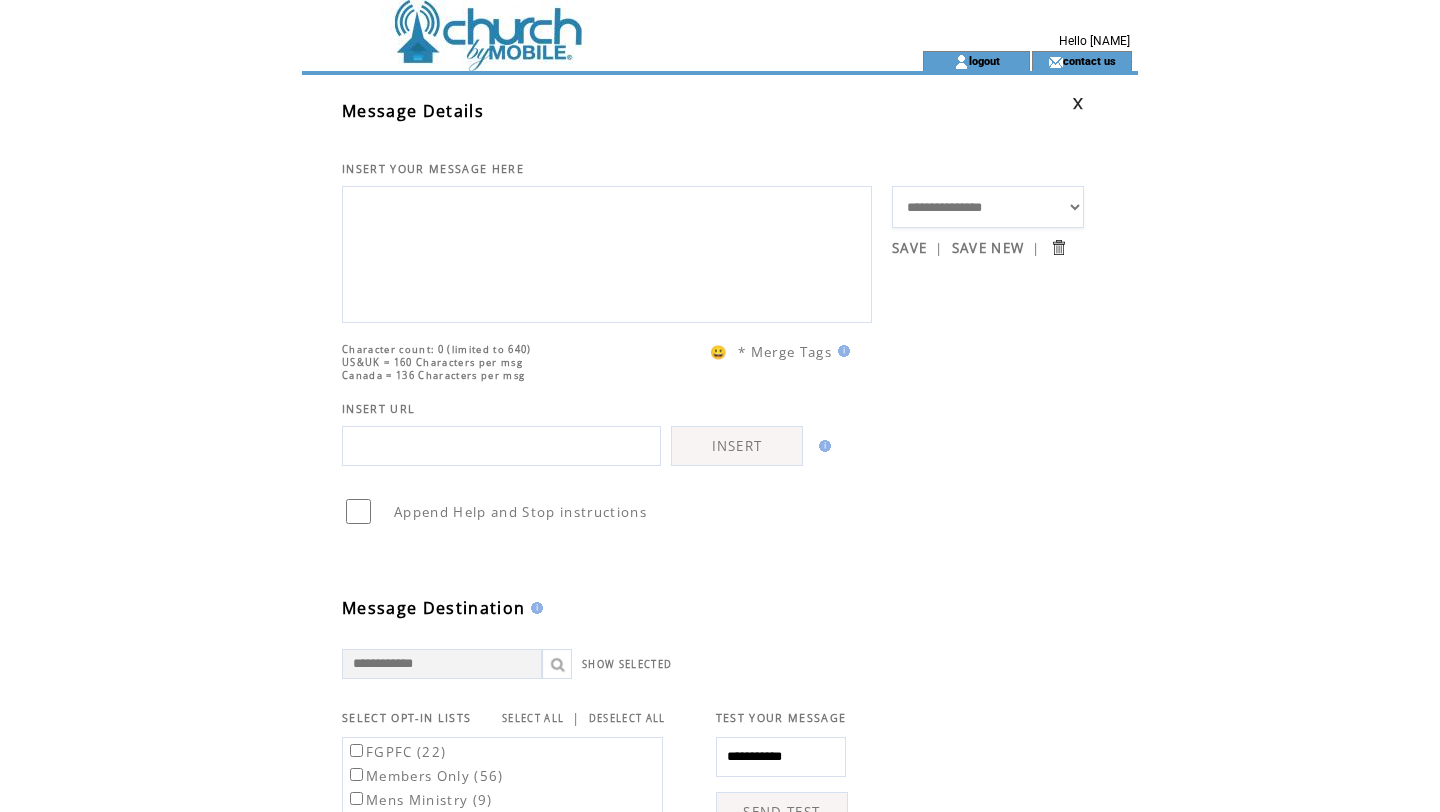 scroll, scrollTop: 0, scrollLeft: 0, axis: both 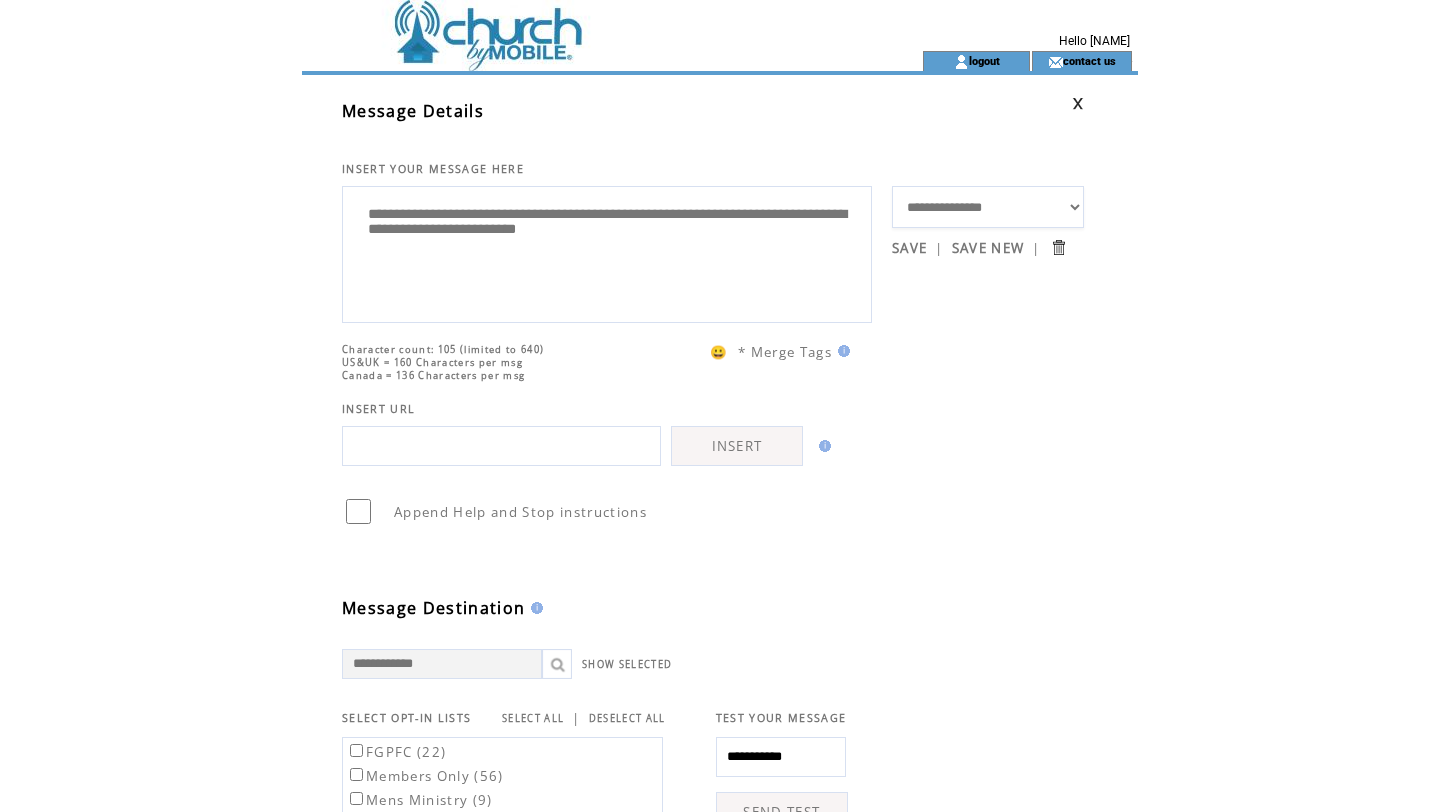 click on "**********" at bounding box center [607, 252] 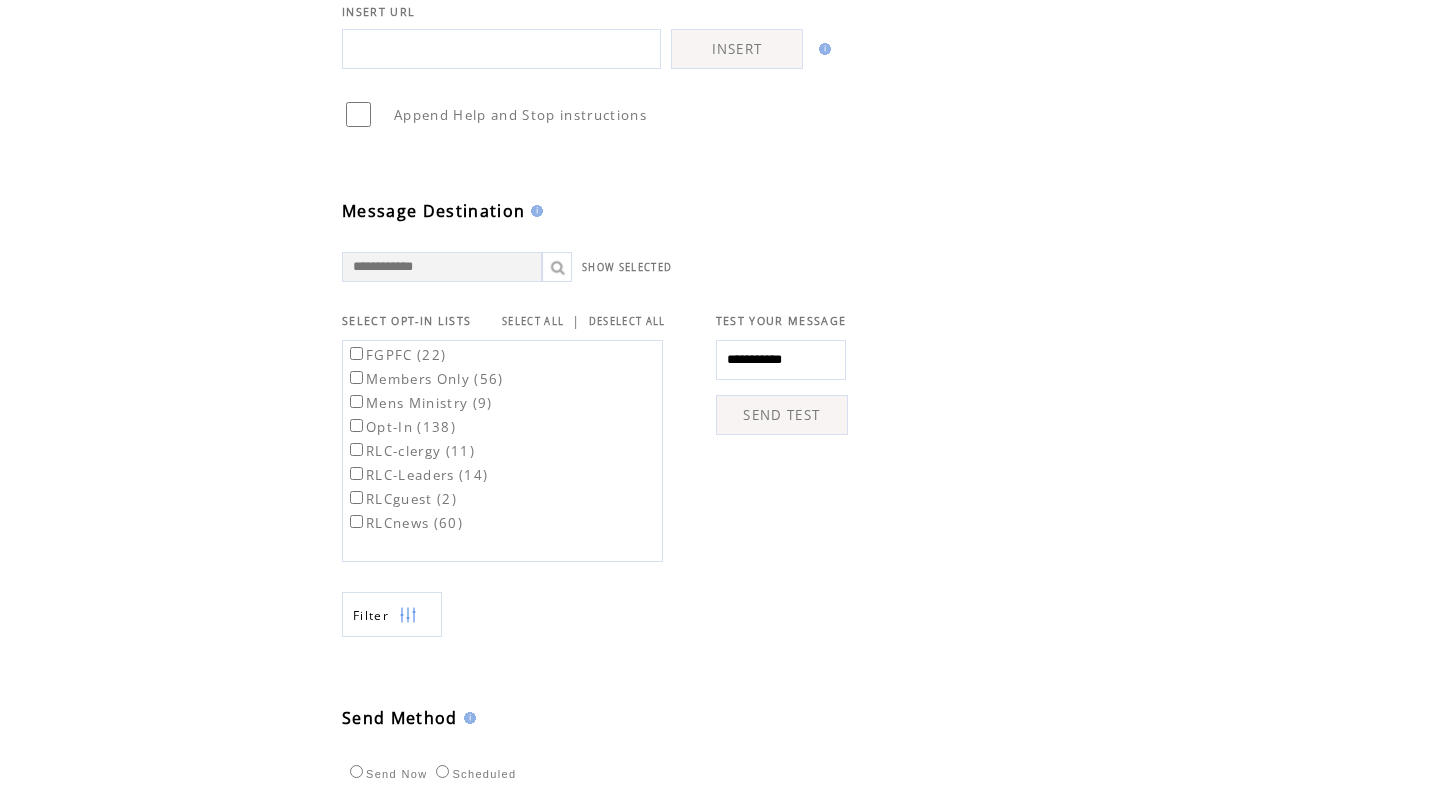 scroll, scrollTop: 431, scrollLeft: 0, axis: vertical 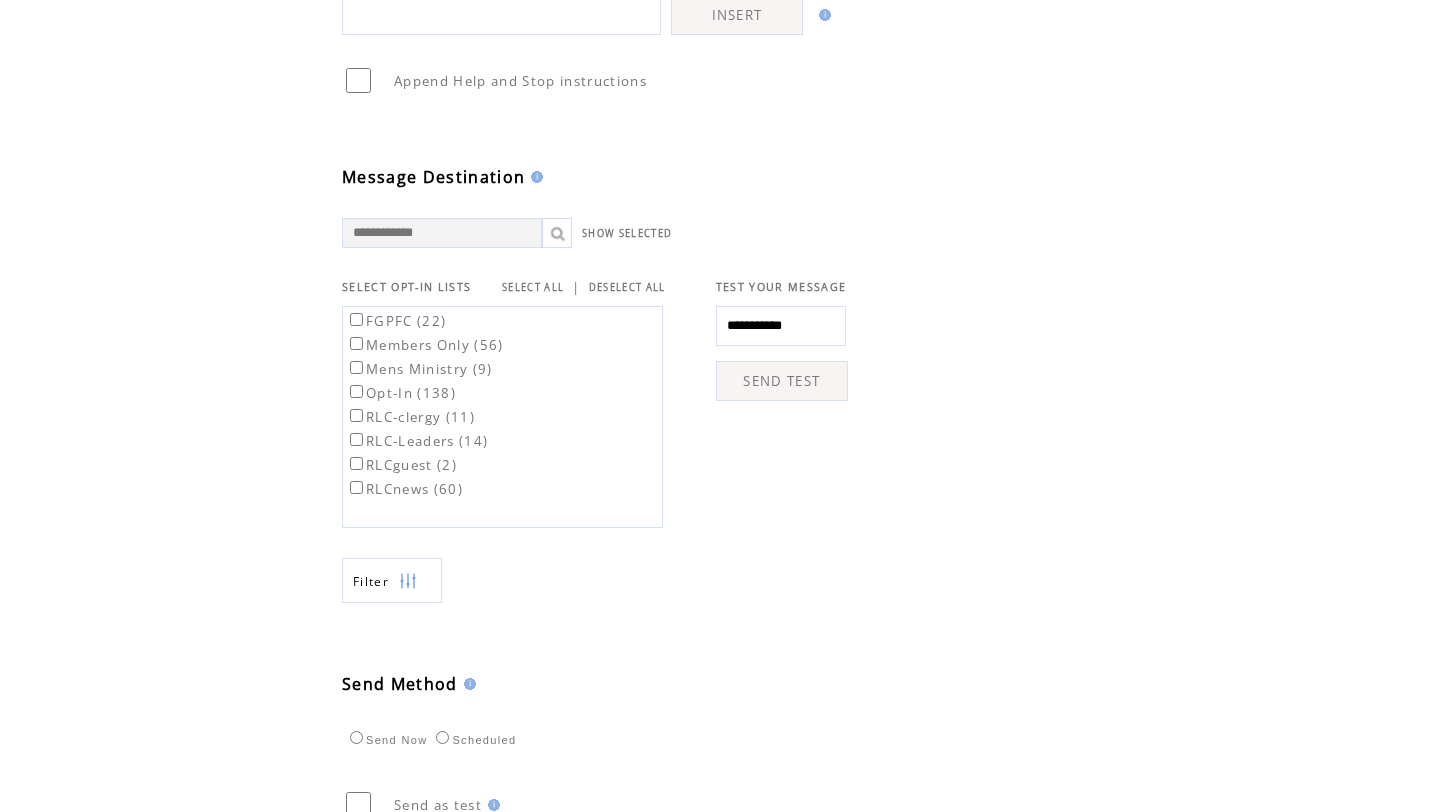 type on "**********" 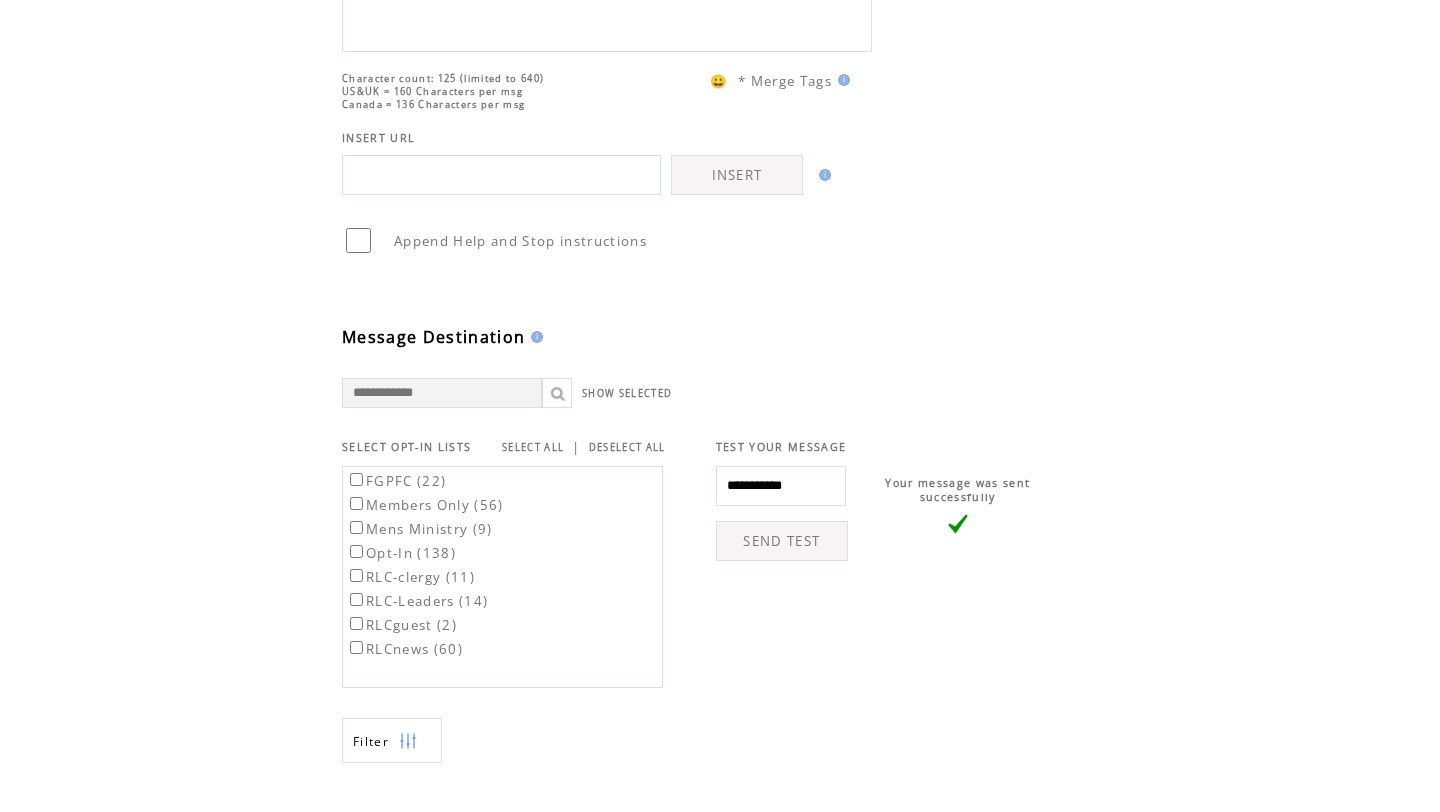 scroll, scrollTop: 308, scrollLeft: 0, axis: vertical 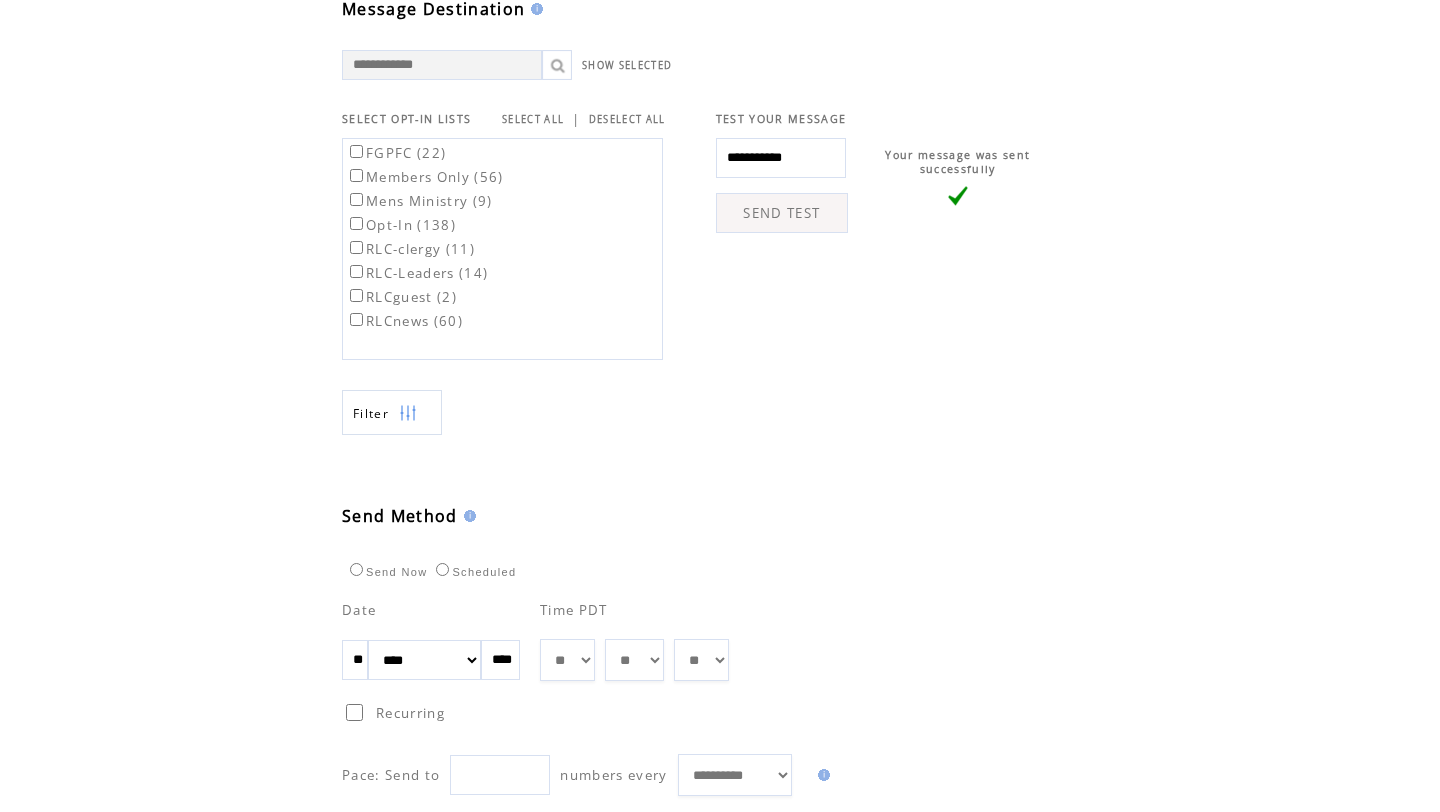 click on "** 	 ** 	 ** 	 ** 	 ** 	 ** 	 ** 	 ** 	 ** 	 ** 	 ** 	 ** 	 ** 	 ** 	 ** 	 ** 	 ** 	 ** 	 ** 	 ** 	 ** 	 ** 	 ** 	 ** 	 ** 	 ** 	 ** 	 ** 	 ** 	 ** 	 ** 	 ** 	 ** 	 ** 	 ** 	 ** 	 ** 	 ** 	 ** 	 ** 	 ** 	 ** 	 ** 	 ** 	 ** 	 ** 	 ** 	 ** 	 ** 	 ** 	 ** 	 ** 	 ** 	 ** 	 ** 	 ** 	 ** 	 ** 	 ** 	 ** 	 **" at bounding box center (634, 660) 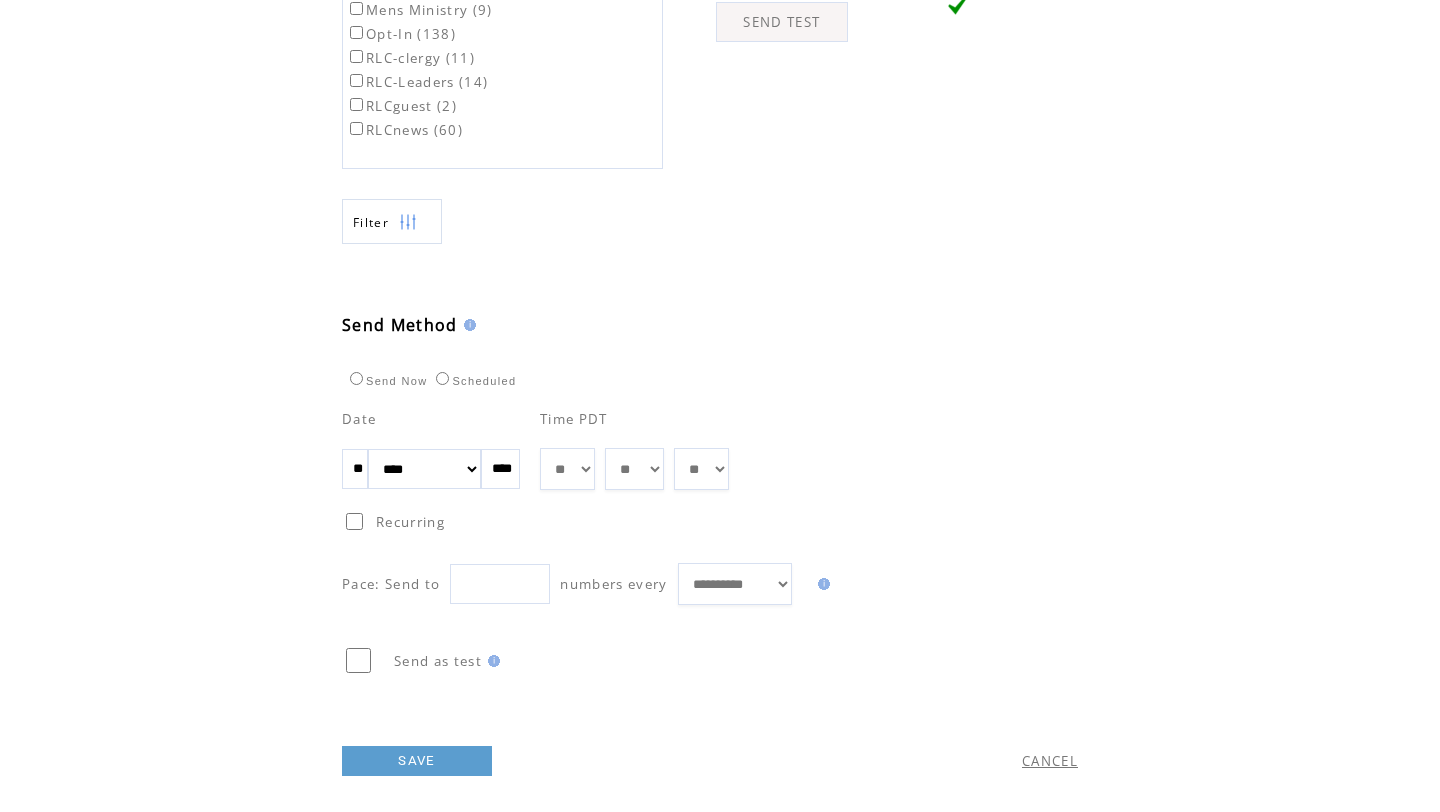 scroll, scrollTop: 844, scrollLeft: 0, axis: vertical 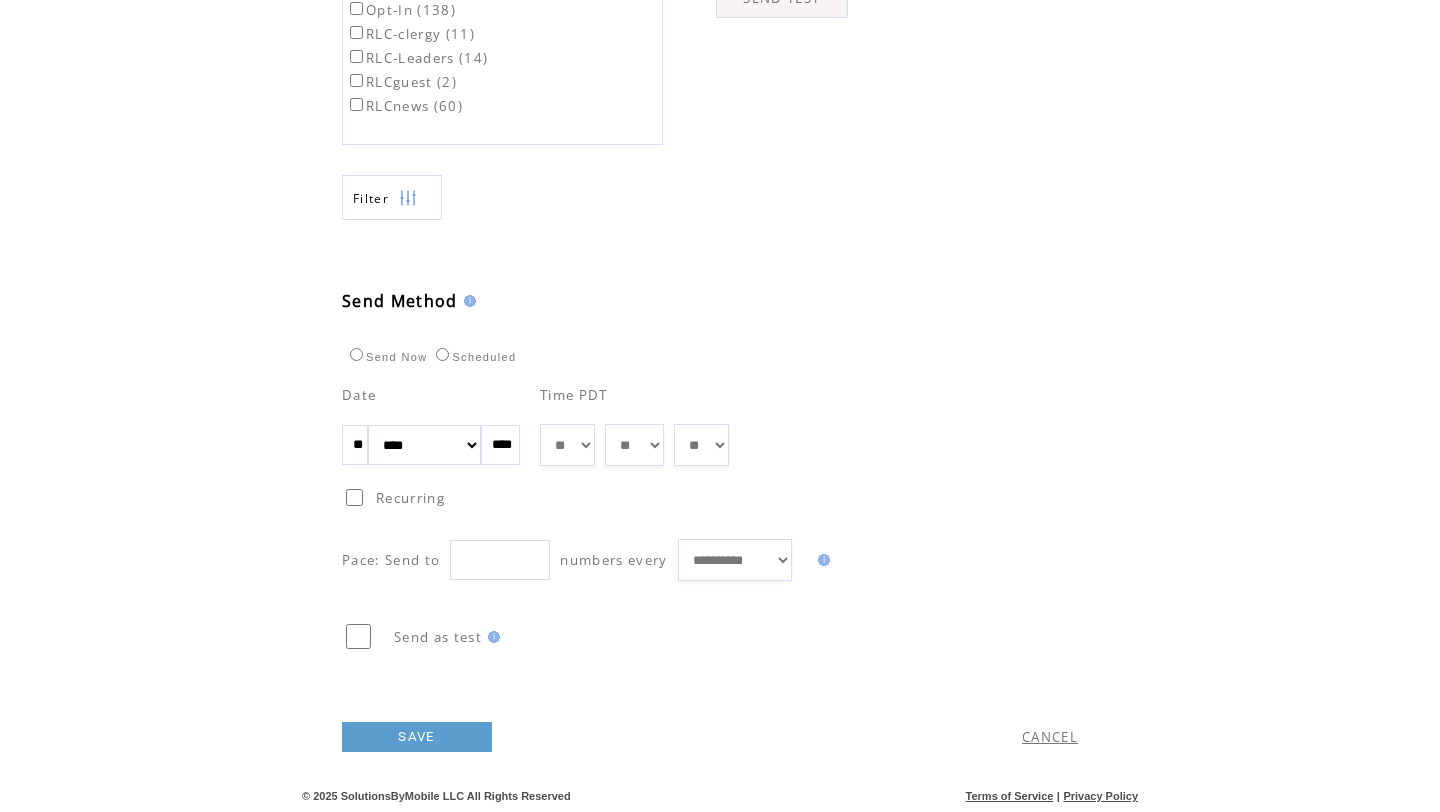 click on "SAVE" at bounding box center [417, 737] 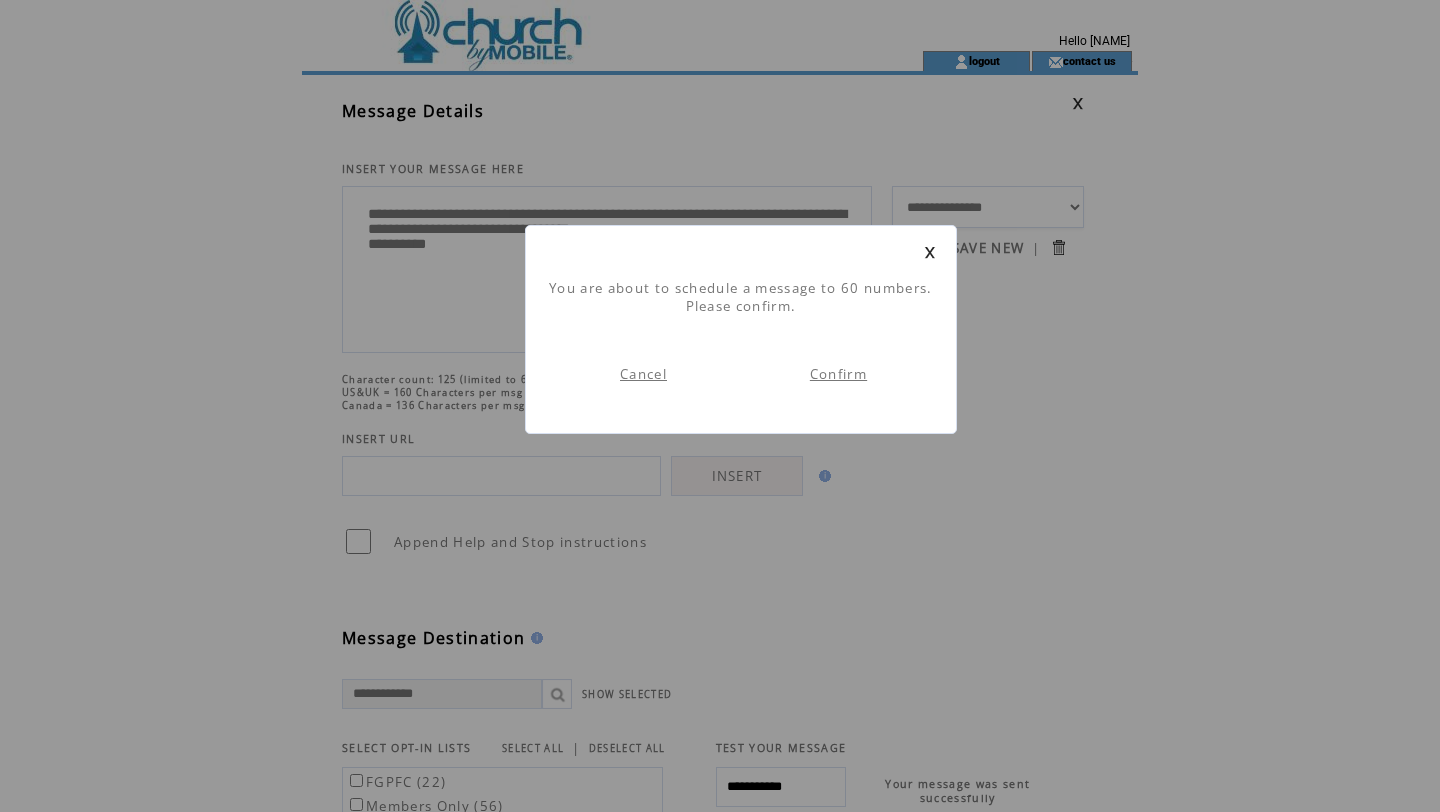 scroll, scrollTop: 1, scrollLeft: 0, axis: vertical 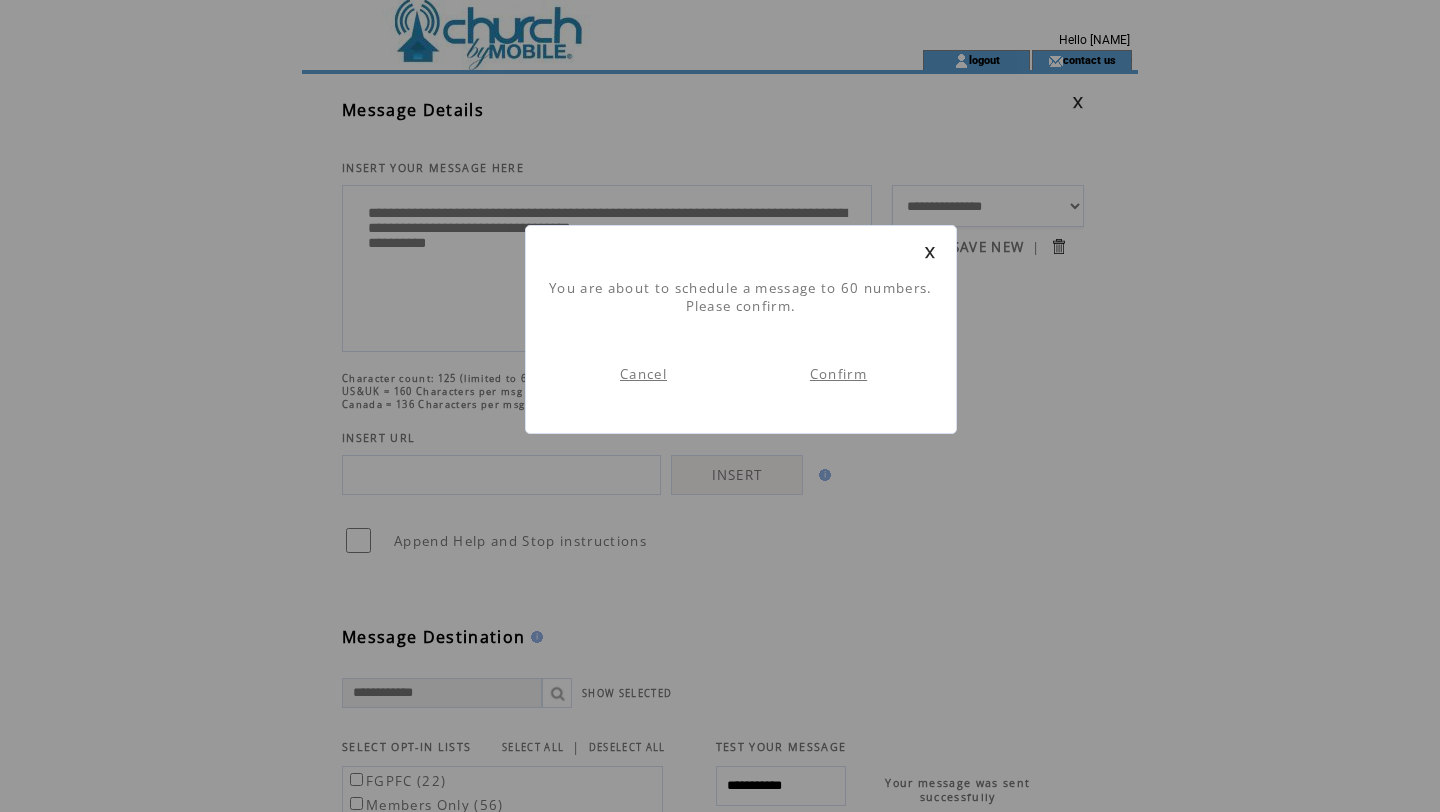 click on "Confirm" at bounding box center [838, 374] 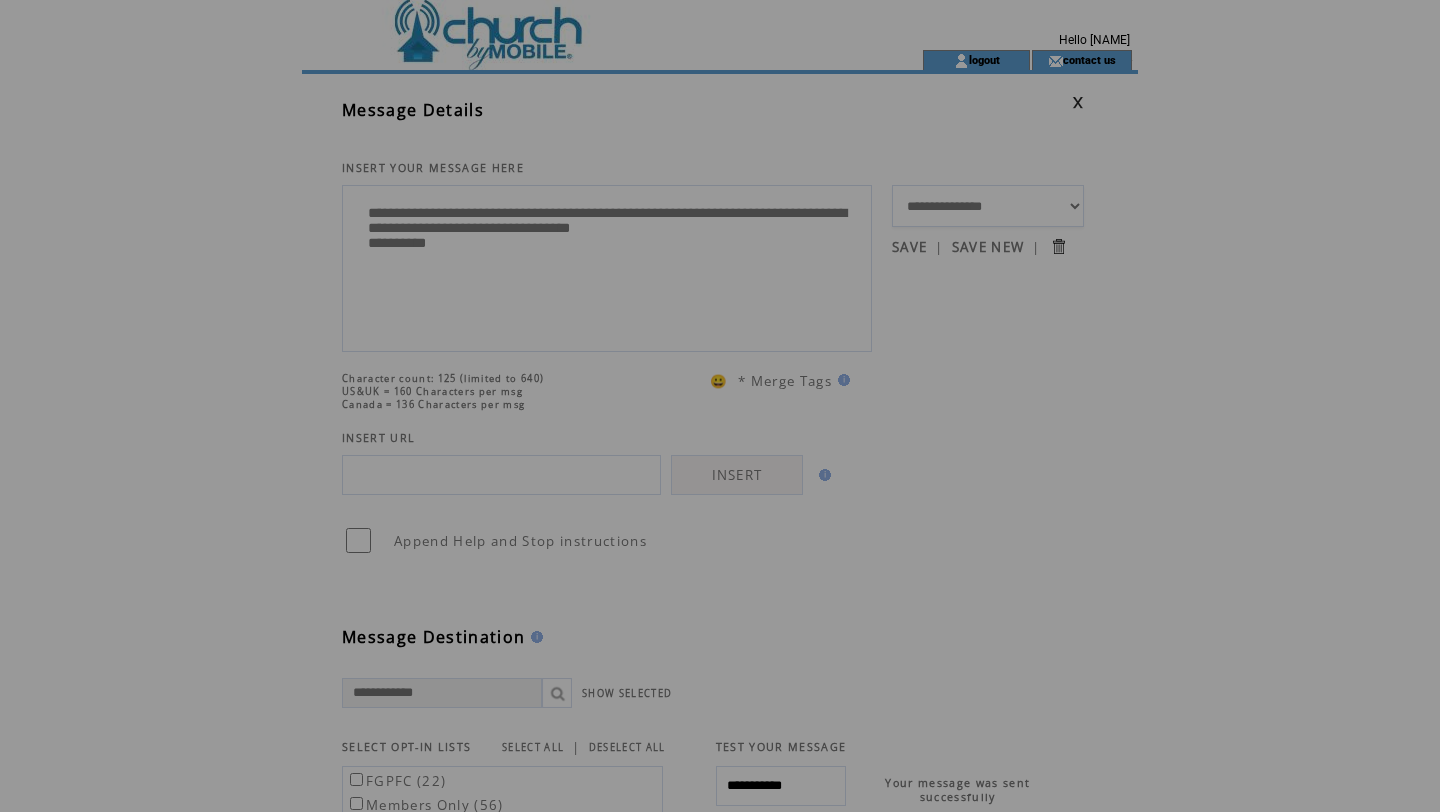 scroll, scrollTop: 0, scrollLeft: 0, axis: both 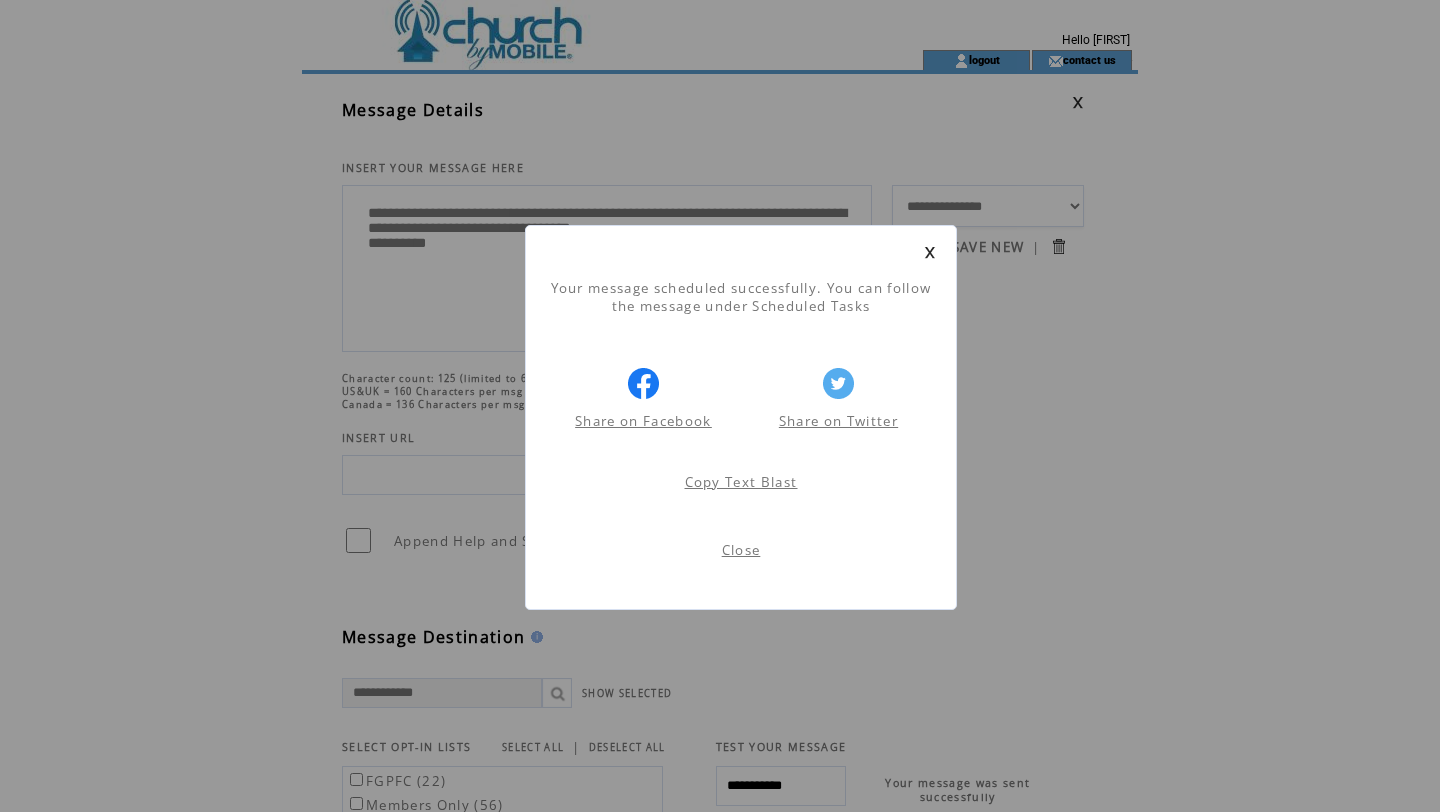 click on "Close" at bounding box center [741, 550] 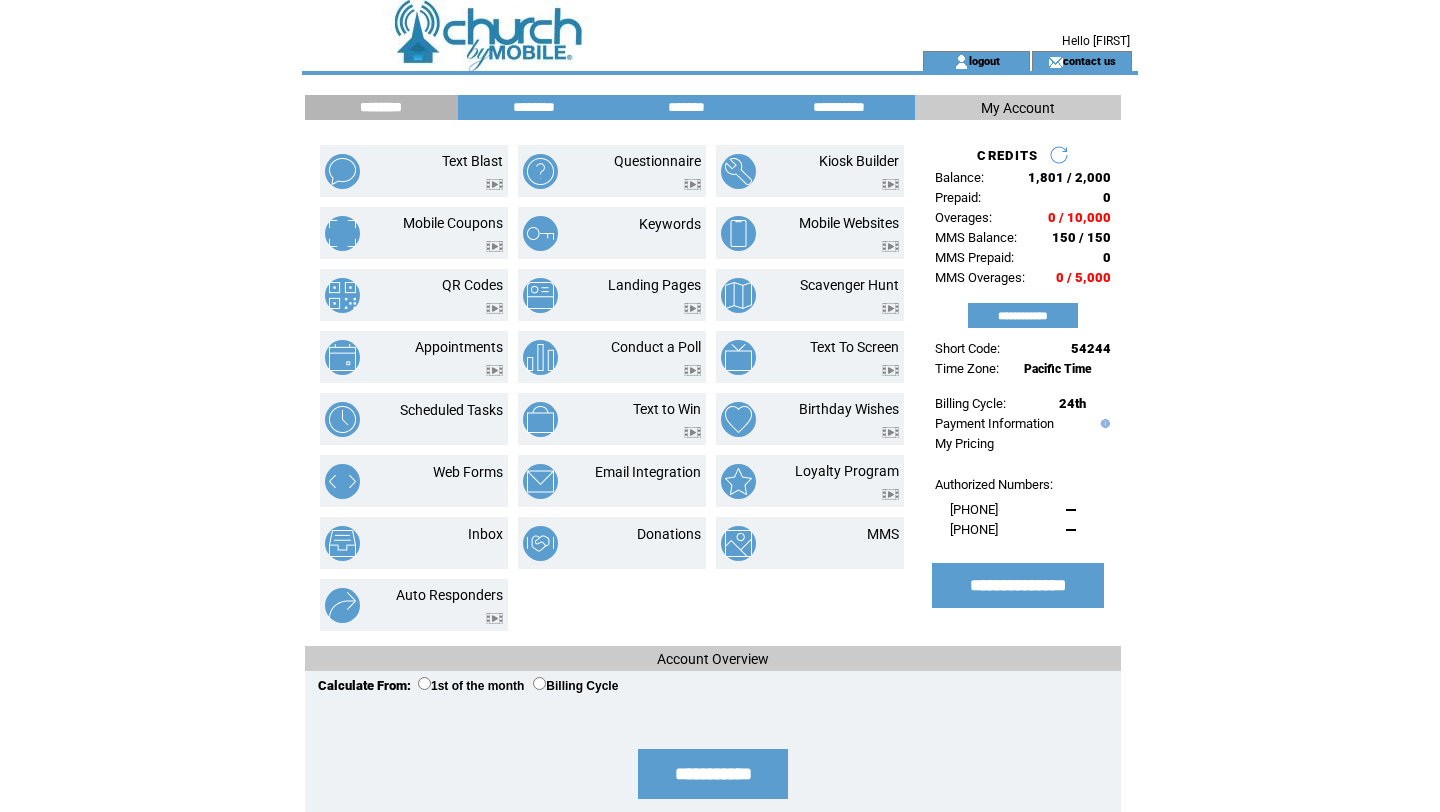 scroll, scrollTop: 0, scrollLeft: 0, axis: both 